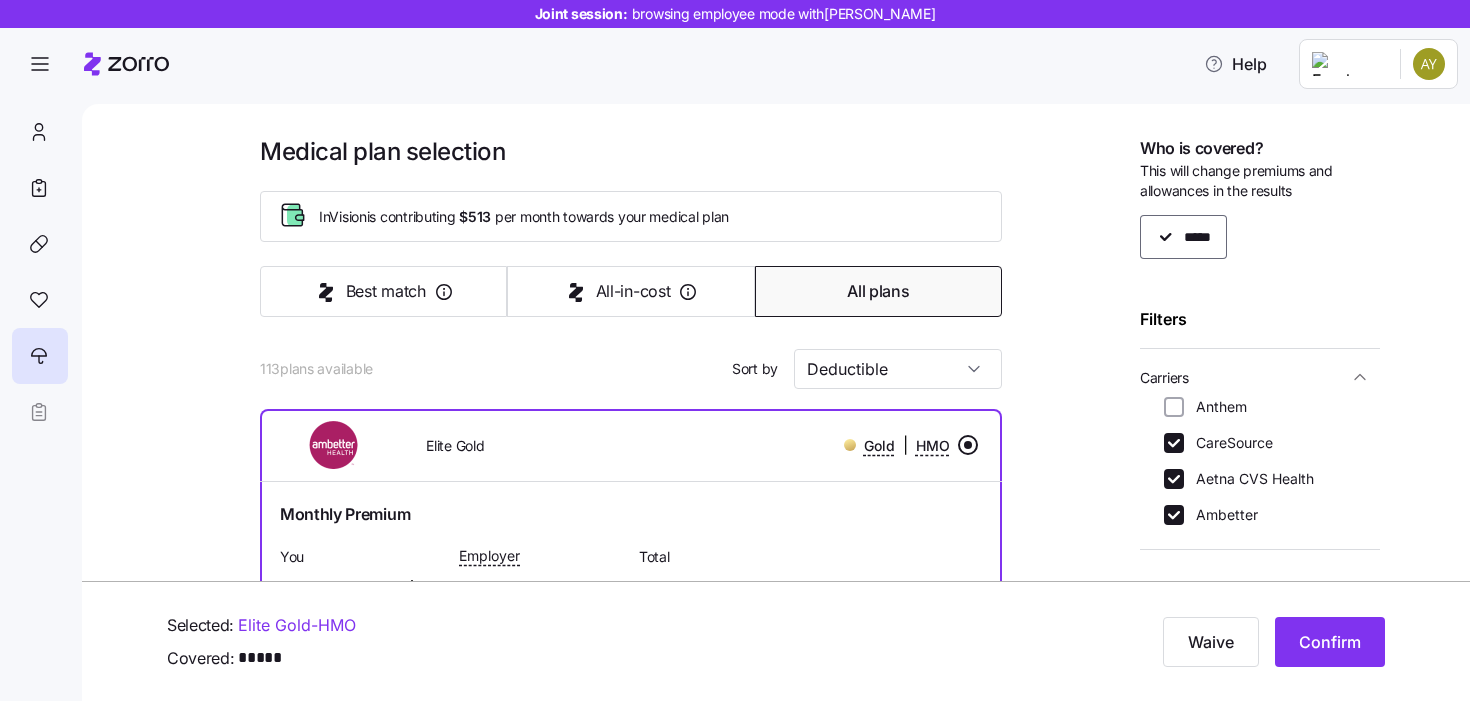 scroll, scrollTop: 0, scrollLeft: 0, axis: both 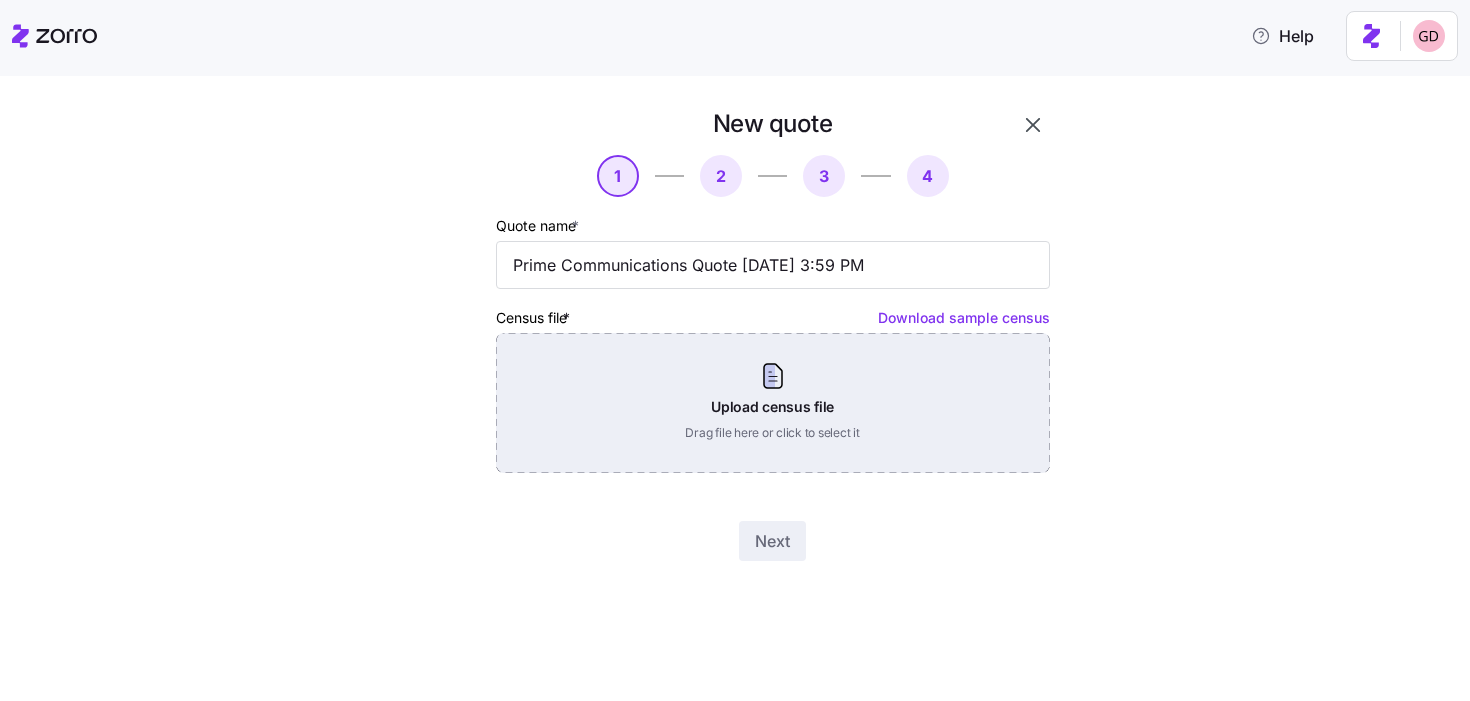click on "Upload census file Drag file here or click to select it" at bounding box center (773, 403) 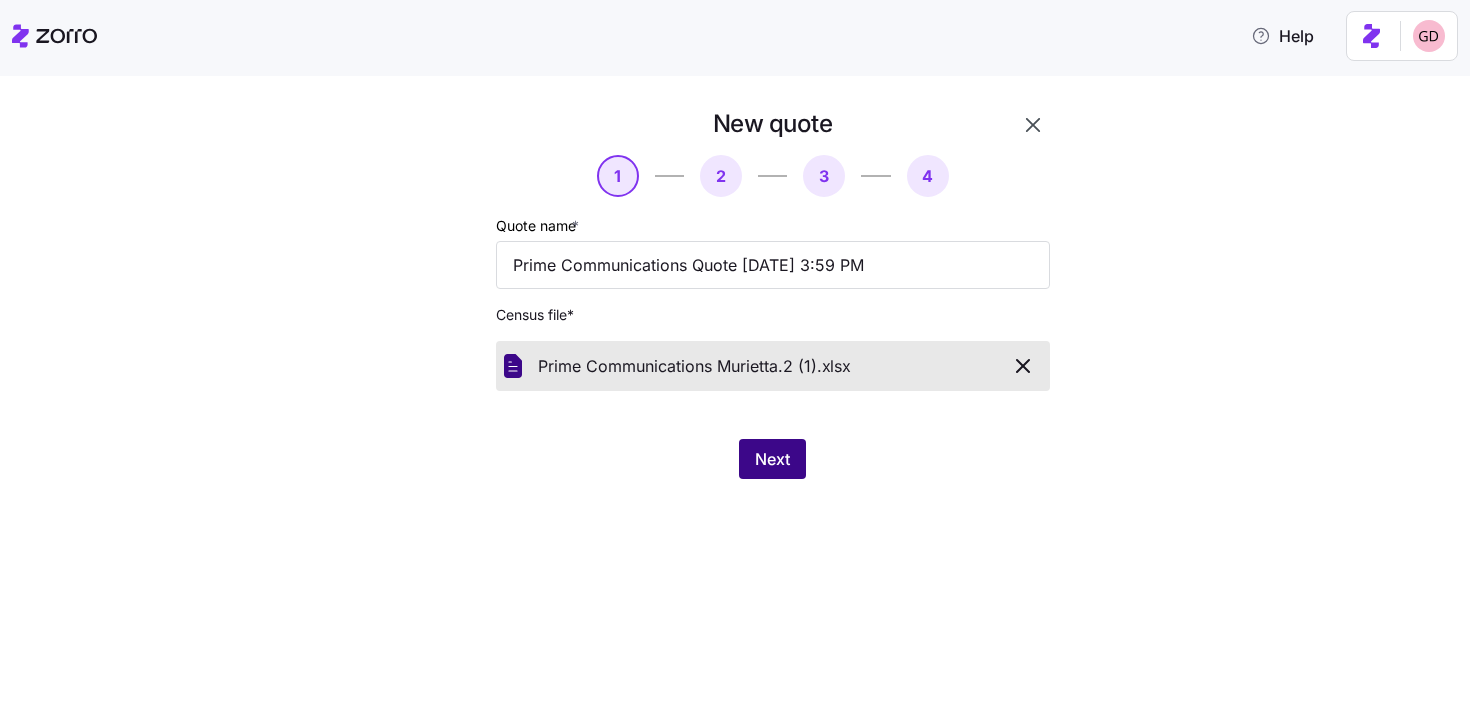 click on "Next" at bounding box center (772, 459) 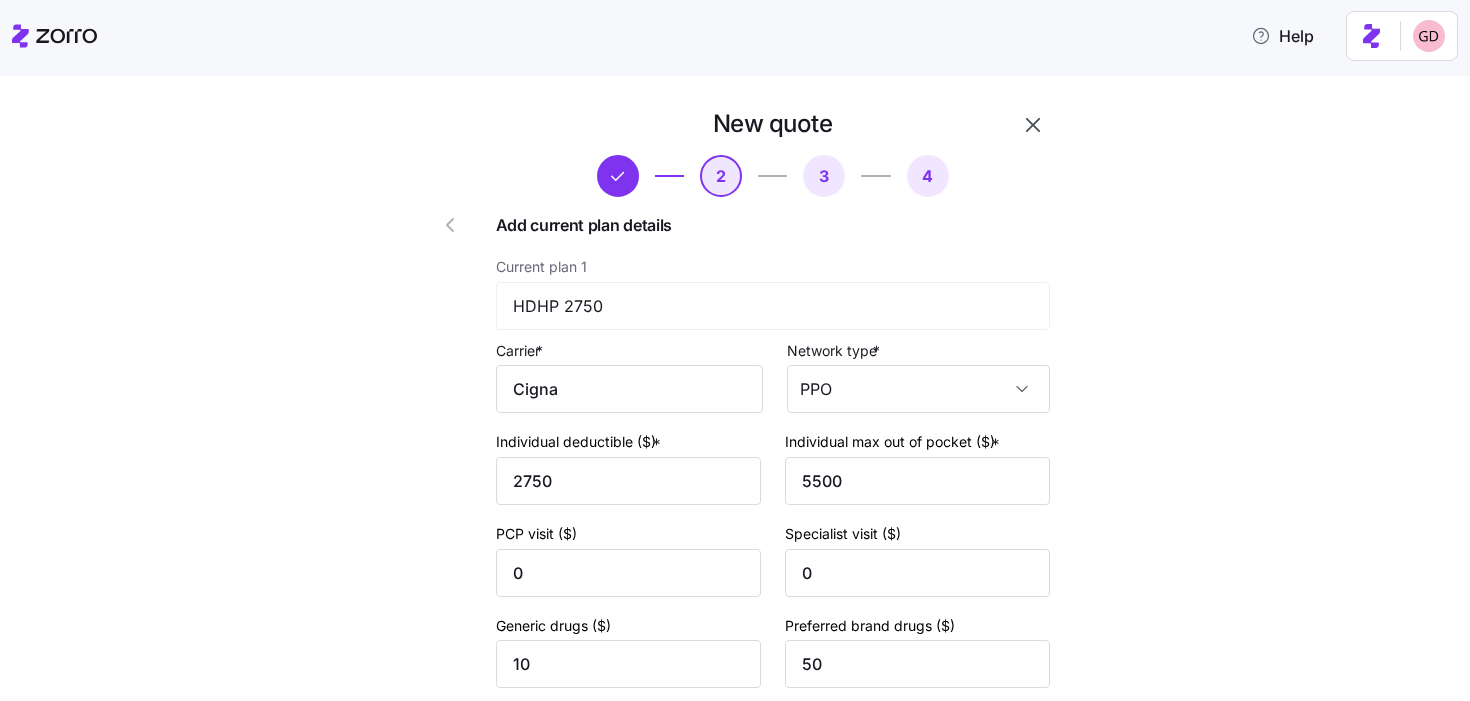 scroll, scrollTop: 1443, scrollLeft: 0, axis: vertical 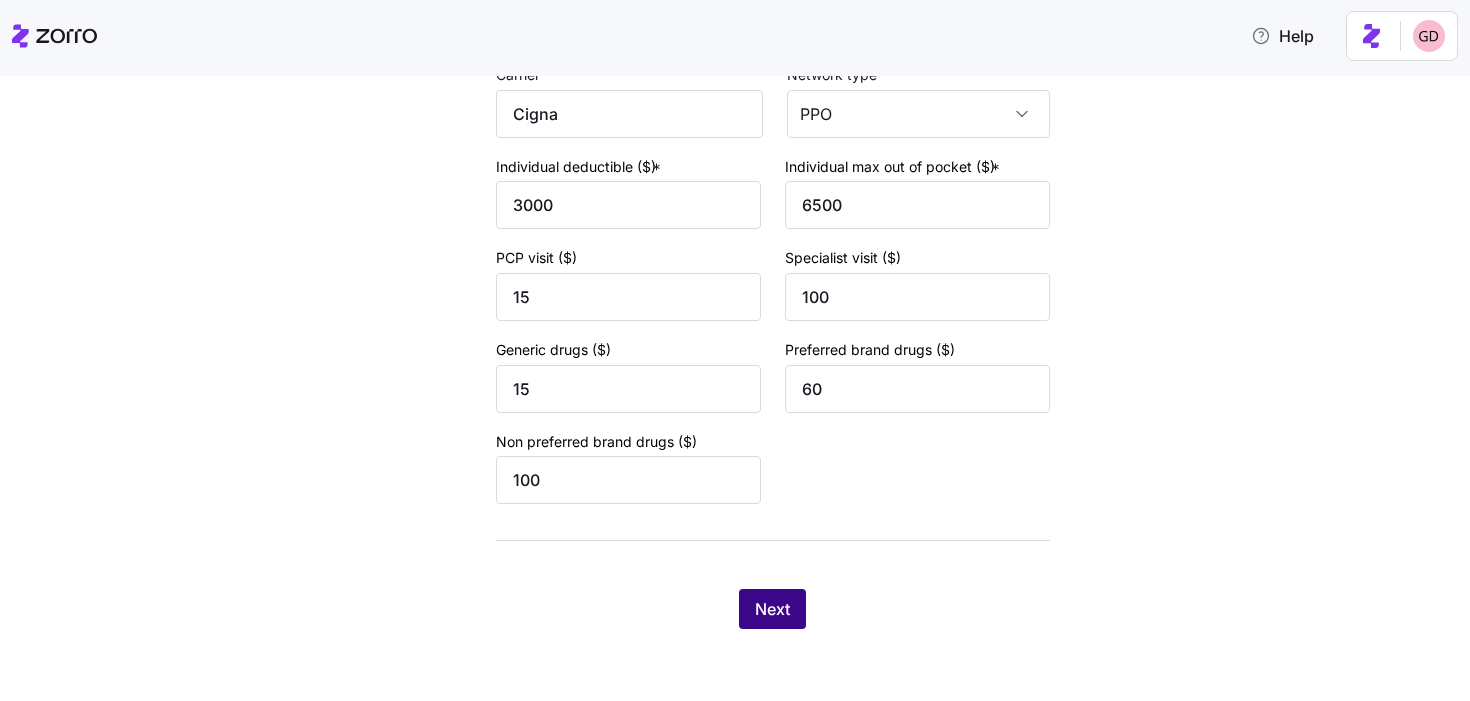 click on "Next" at bounding box center [772, 609] 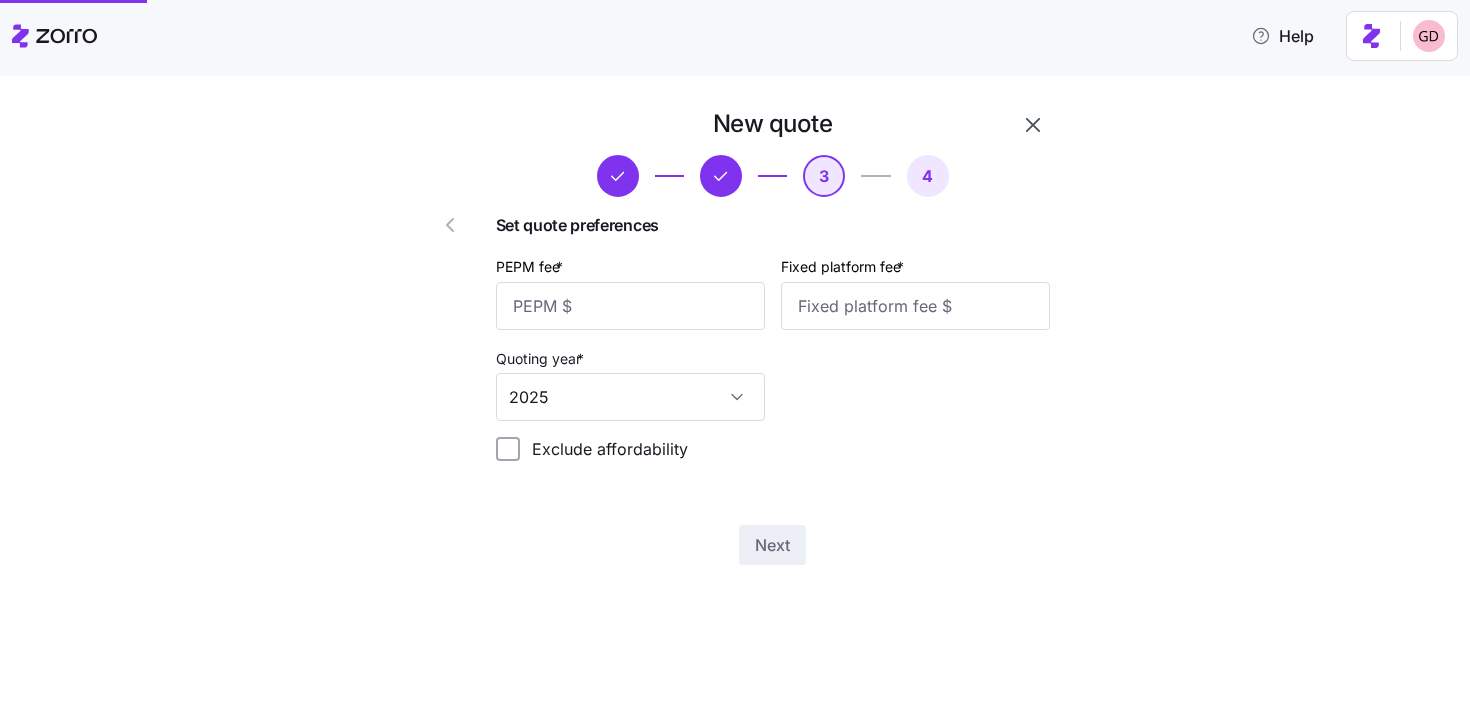 scroll, scrollTop: 0, scrollLeft: 0, axis: both 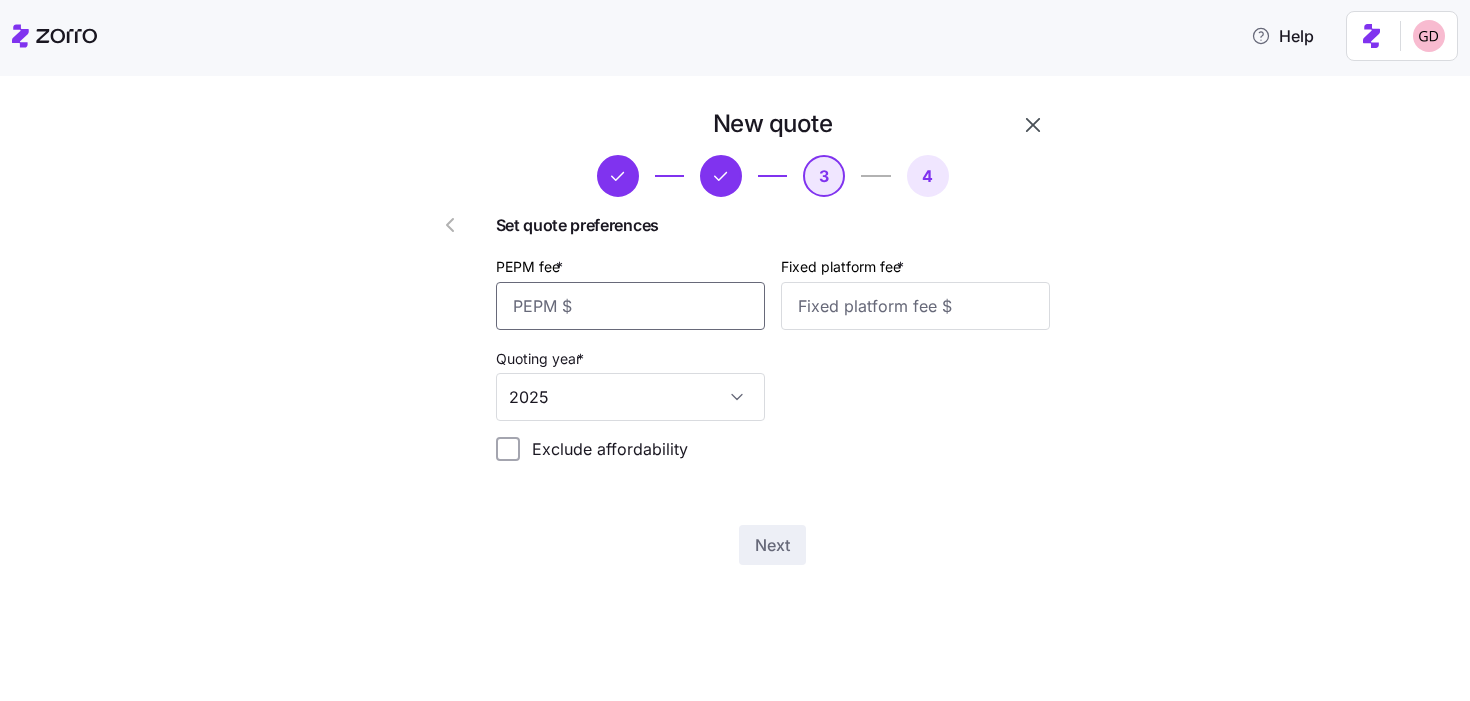 click on "PEPM fee  *" at bounding box center (630, 306) 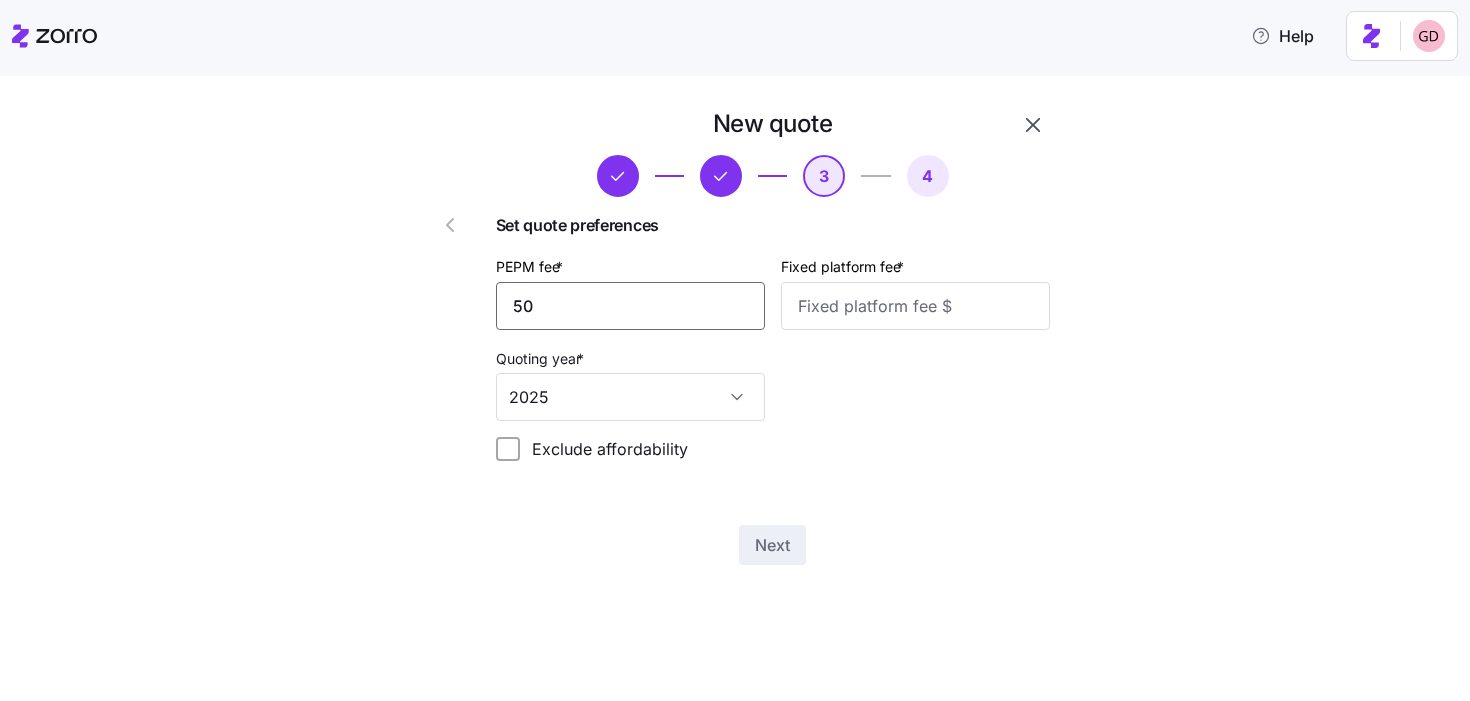 type on "50" 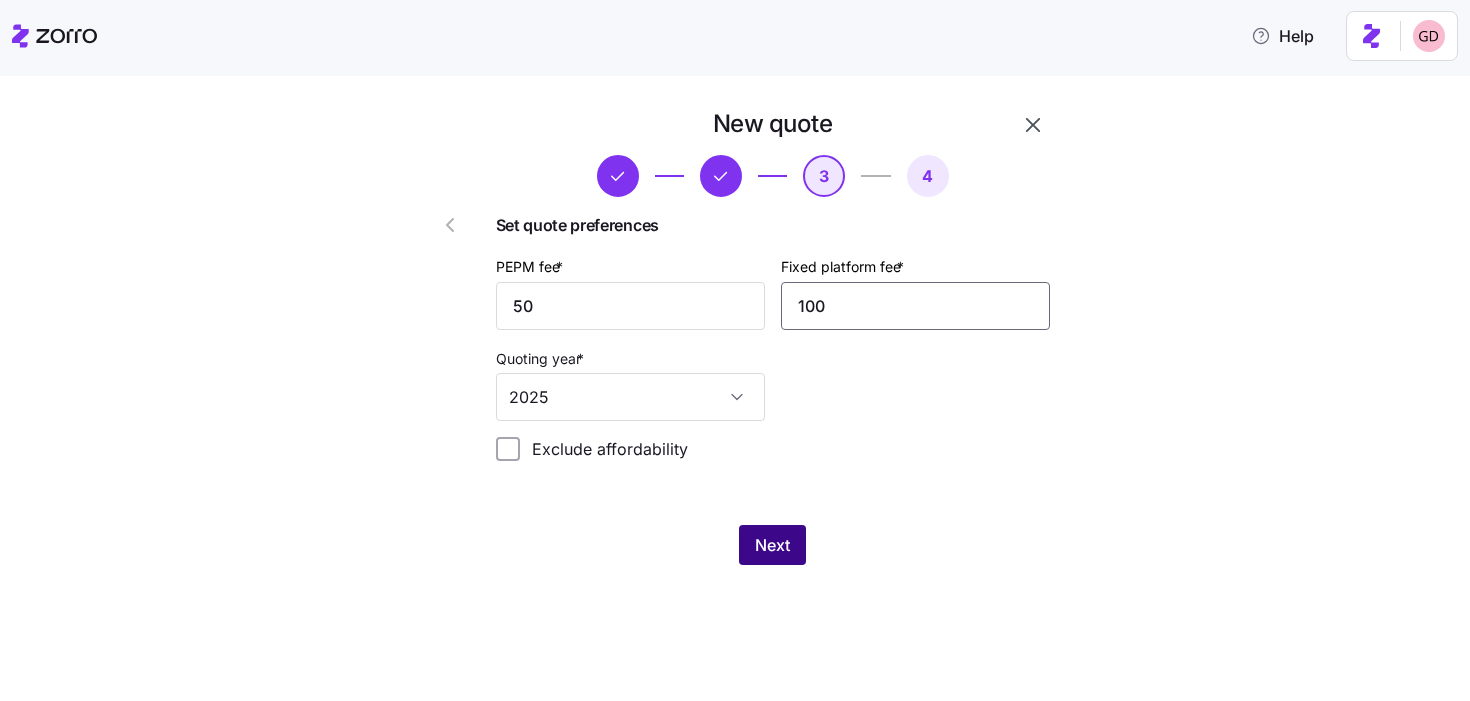 type on "100" 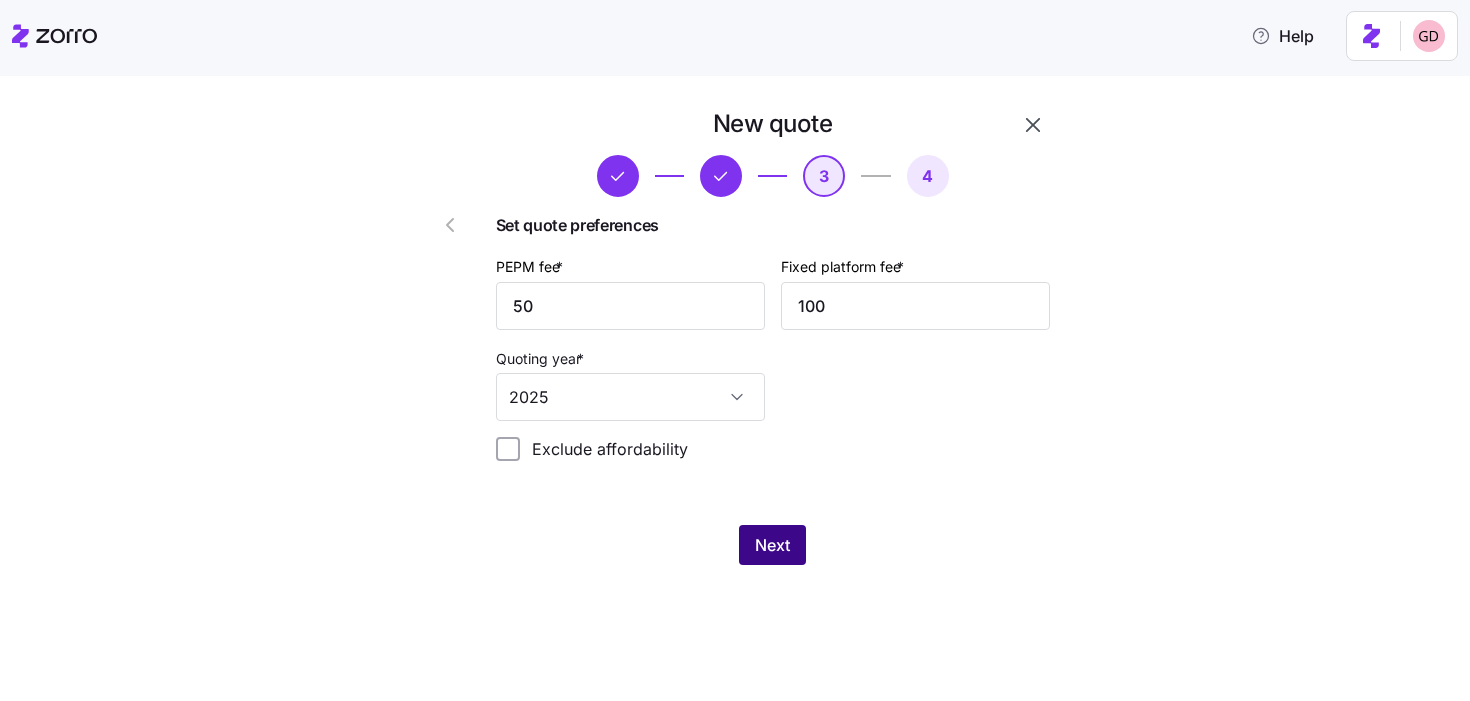 click on "Next" at bounding box center [772, 545] 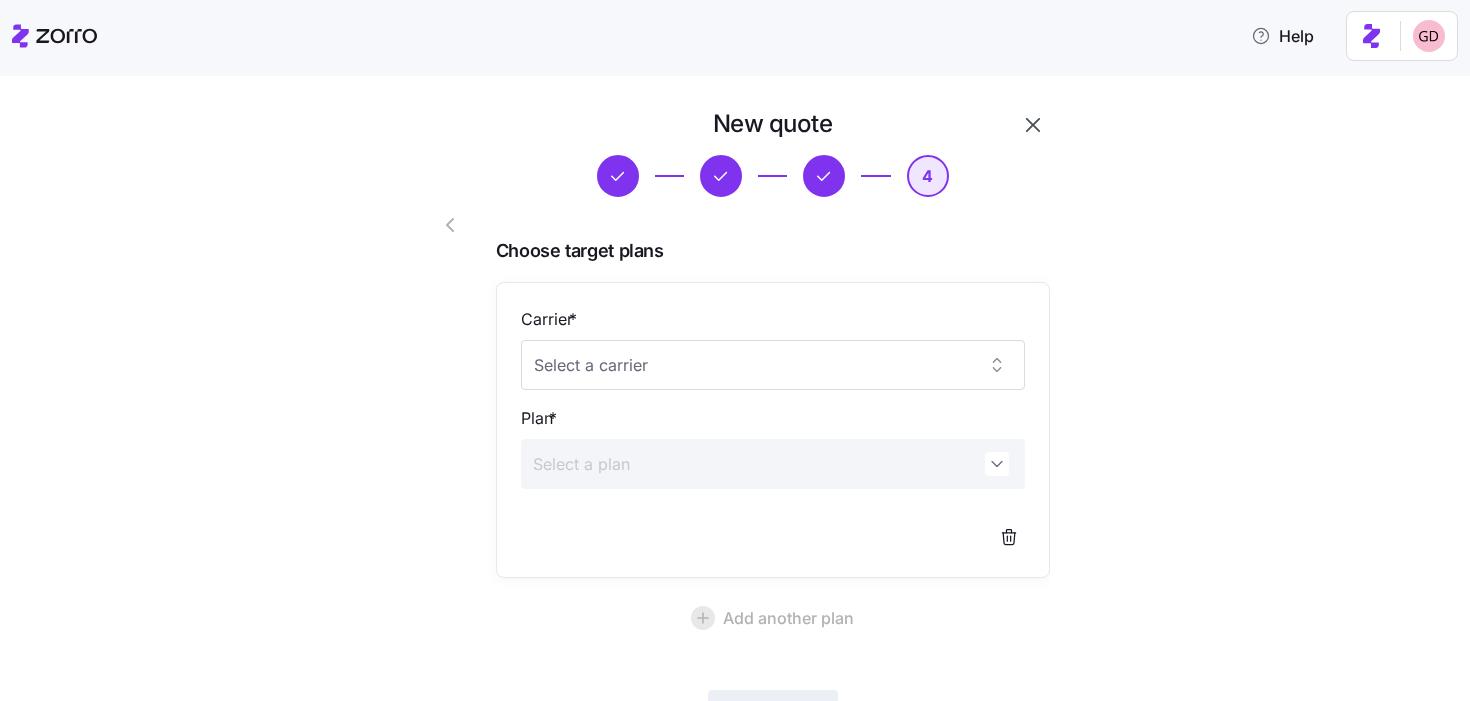 scroll, scrollTop: 160, scrollLeft: 0, axis: vertical 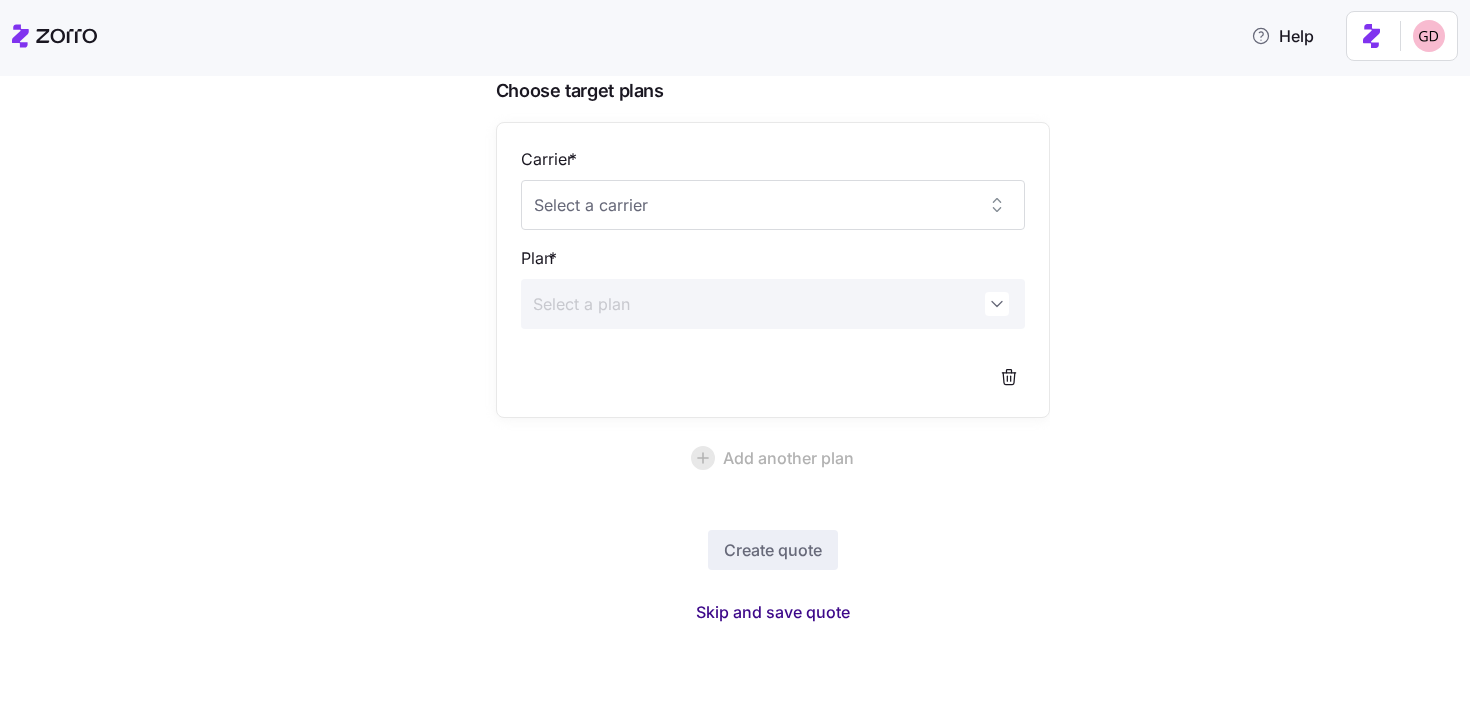 click on "Skip and save quote" at bounding box center [773, 612] 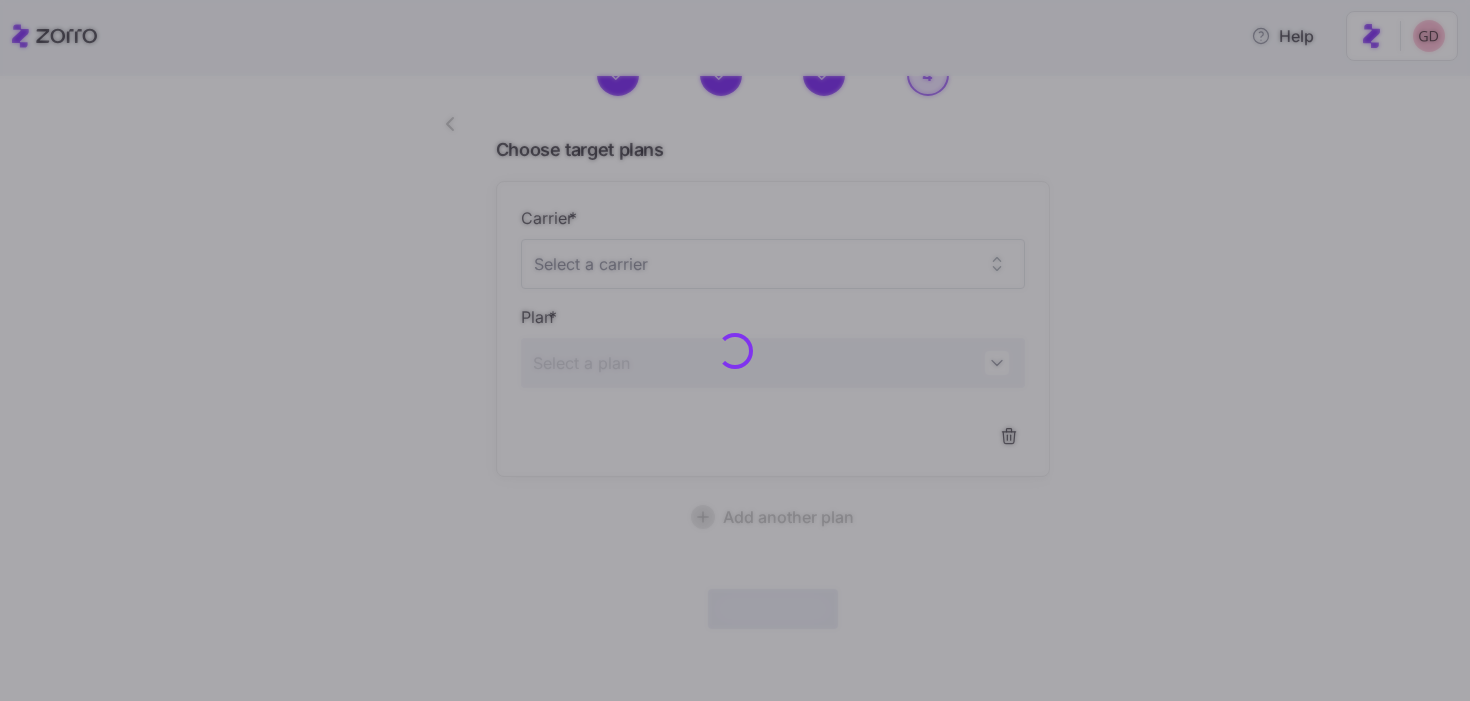 scroll, scrollTop: 100, scrollLeft: 0, axis: vertical 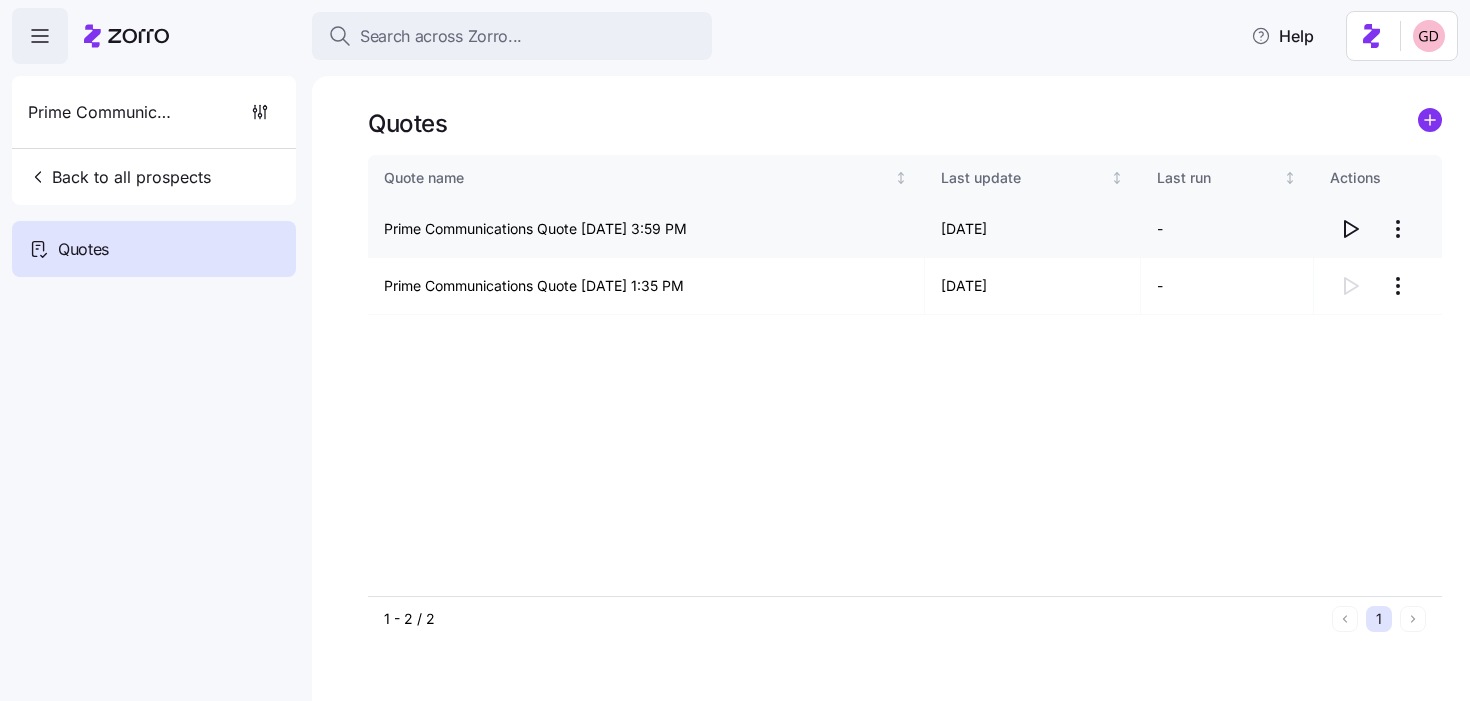 click 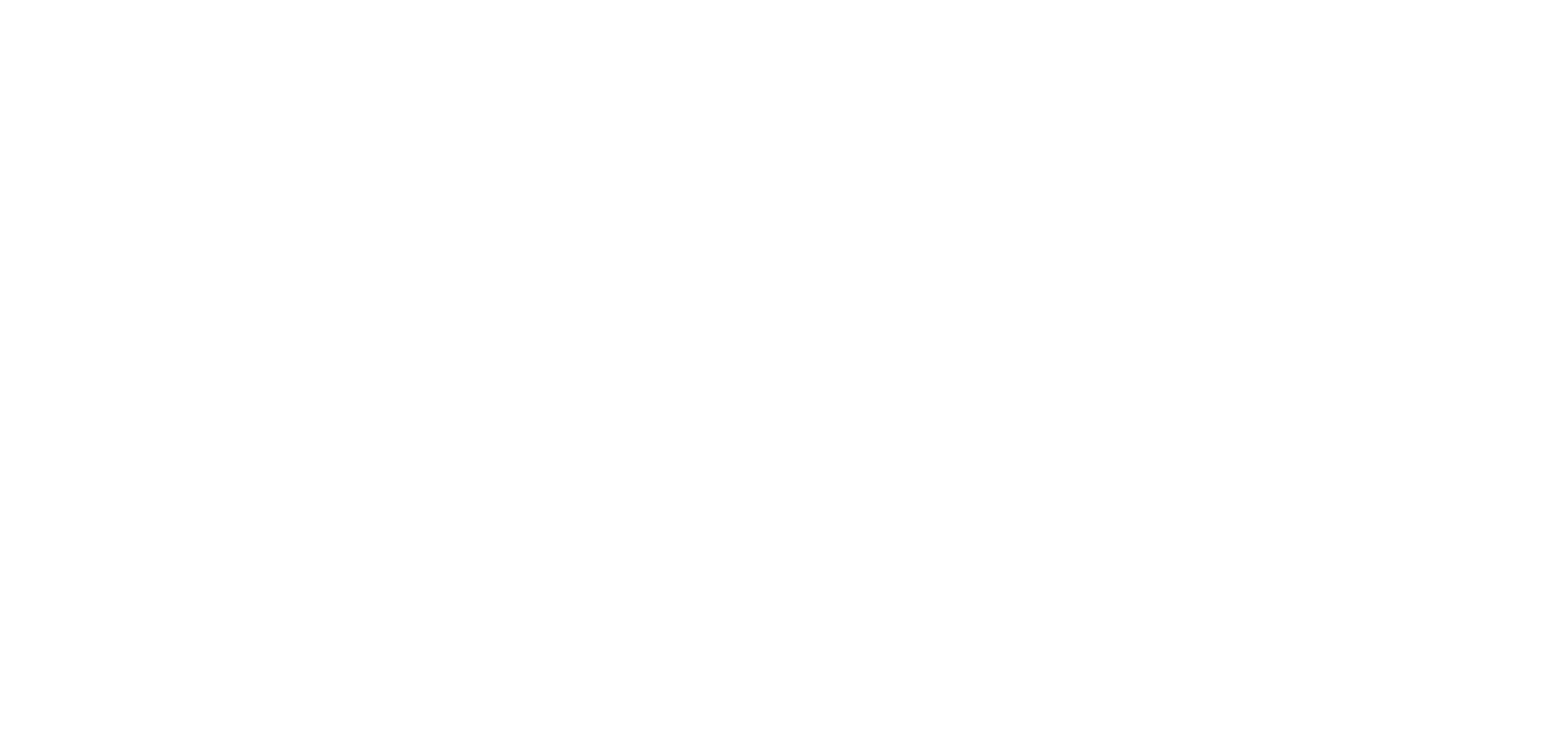 scroll, scrollTop: 0, scrollLeft: 0, axis: both 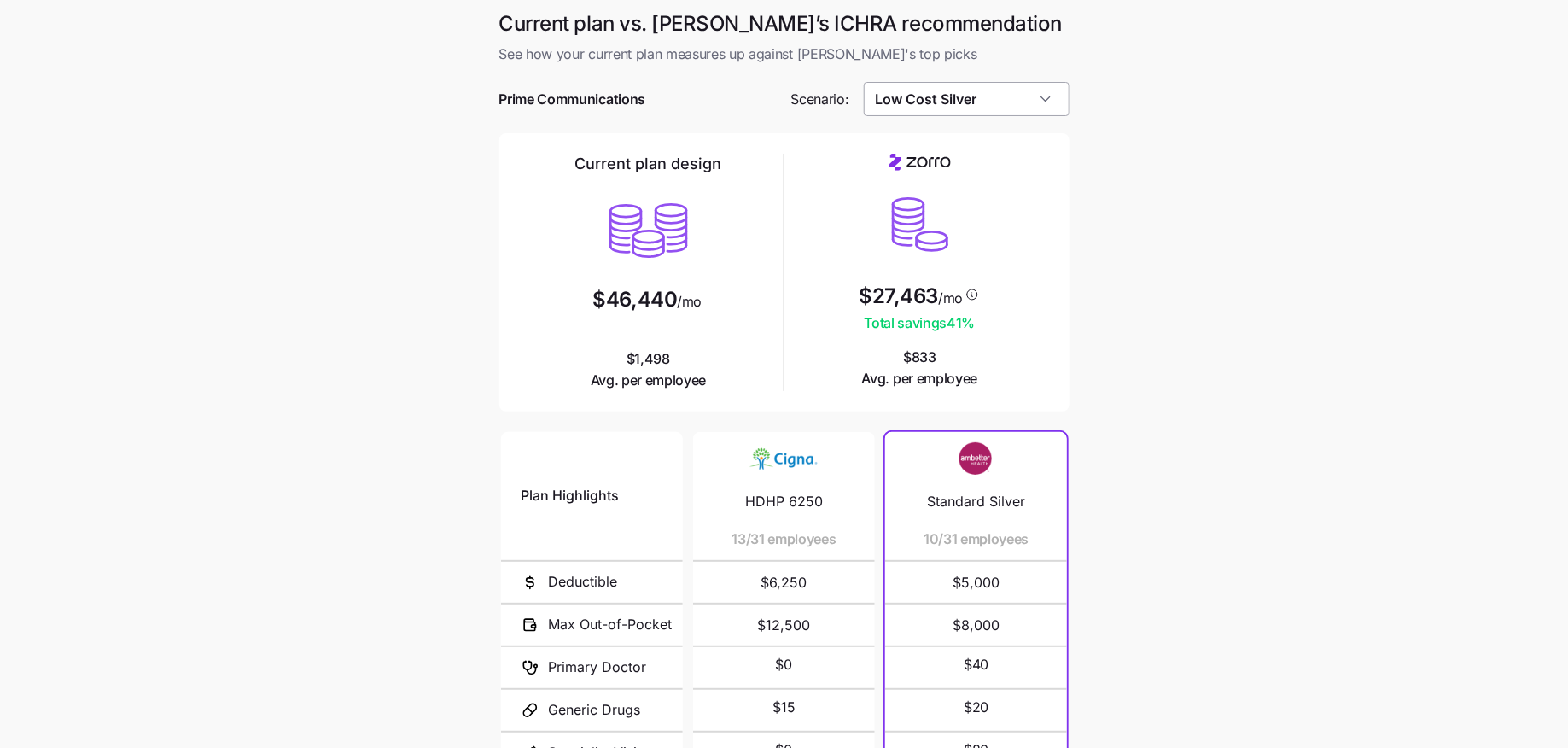 click on "Low Cost Silver" at bounding box center (966, 99) 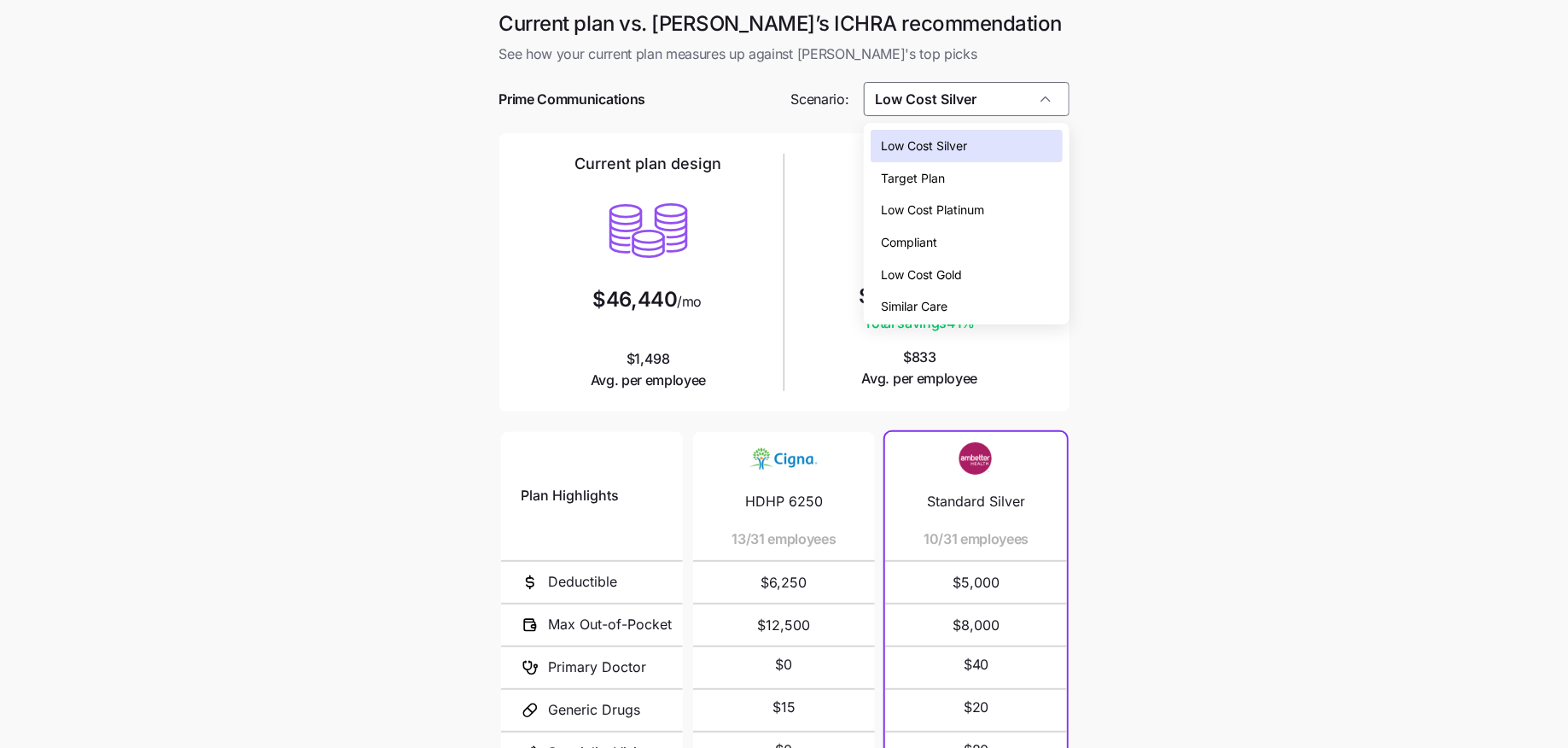 click on "Low Cost Gold" at bounding box center [921, 275] 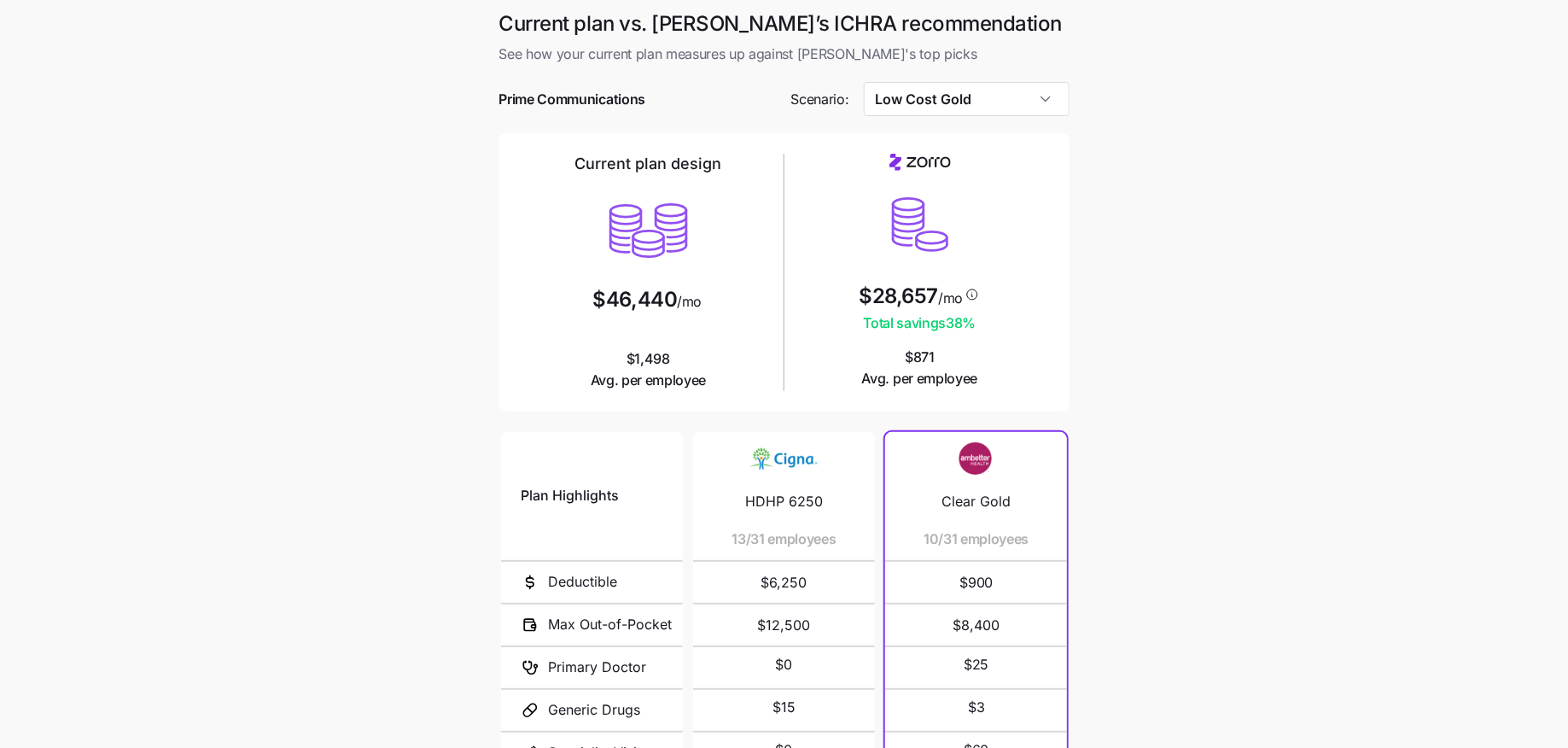 type on "Low Cost Gold" 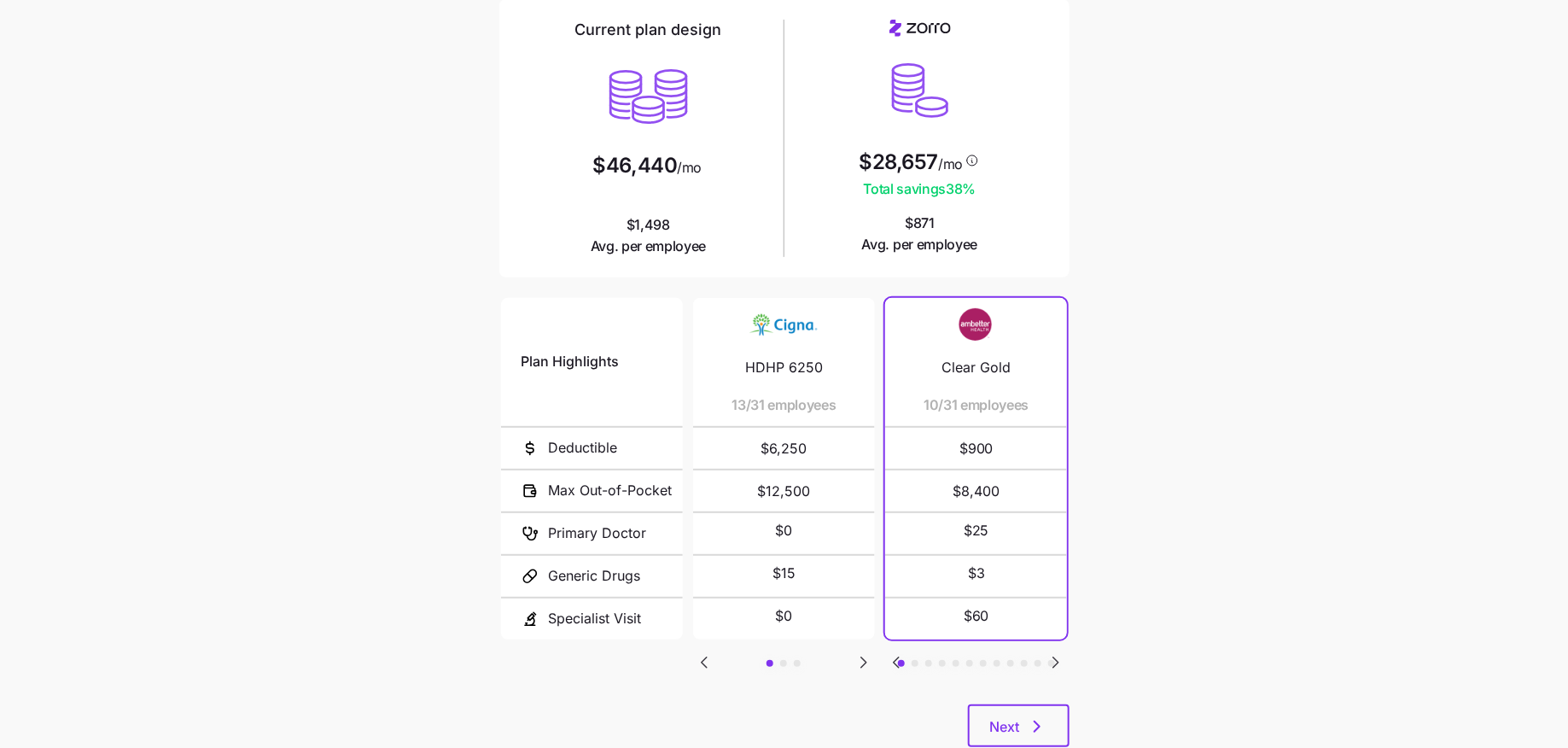 scroll, scrollTop: 151, scrollLeft: 0, axis: vertical 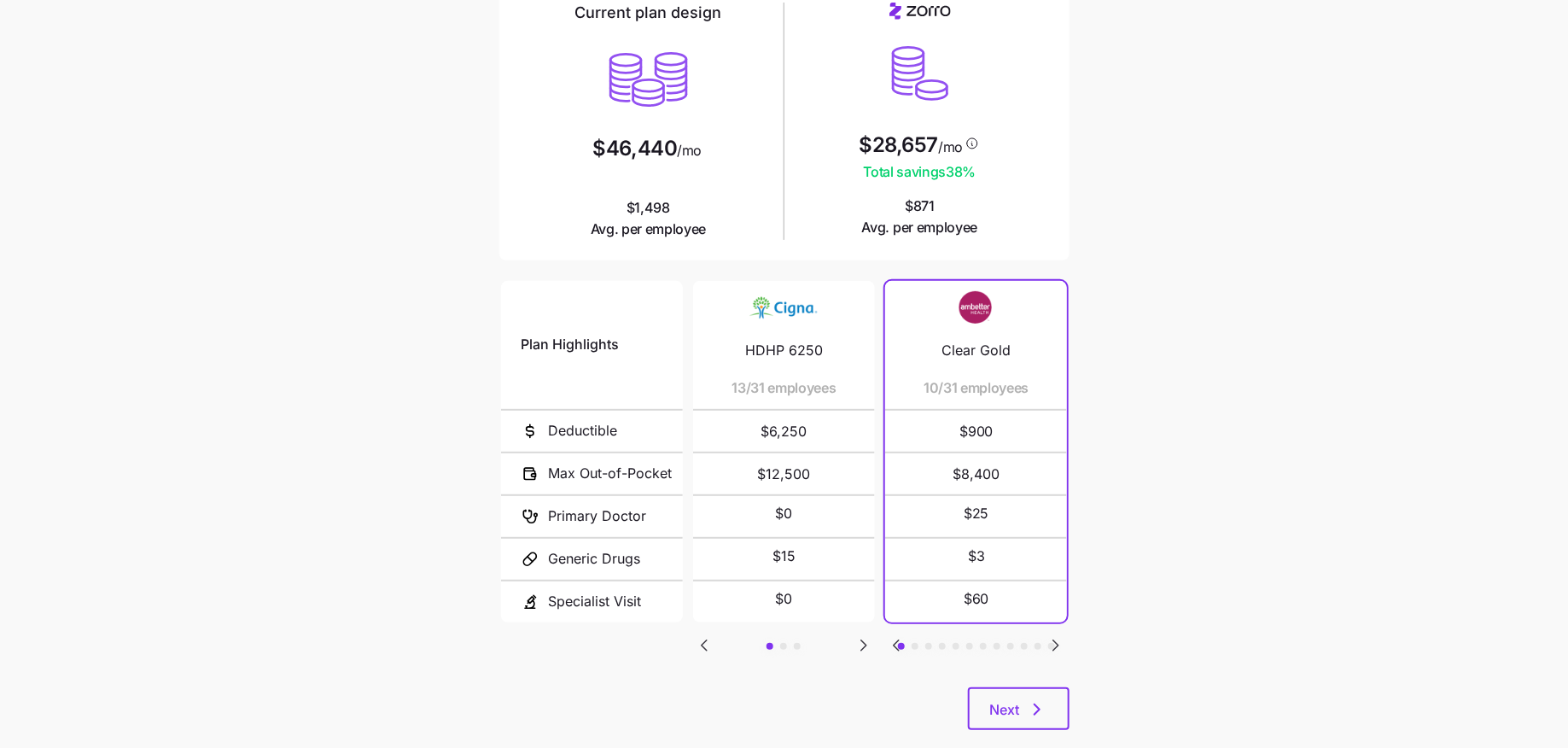 click 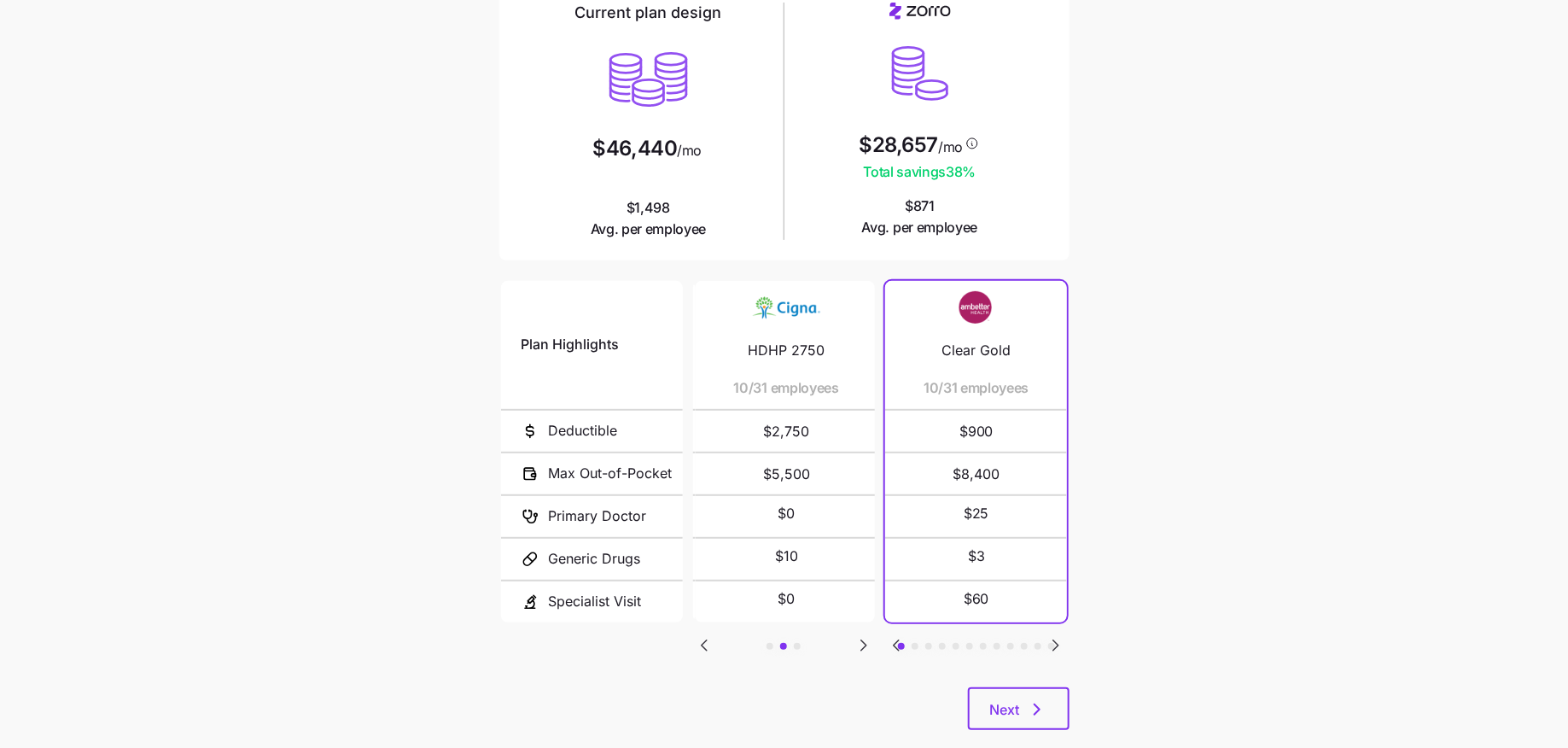 click 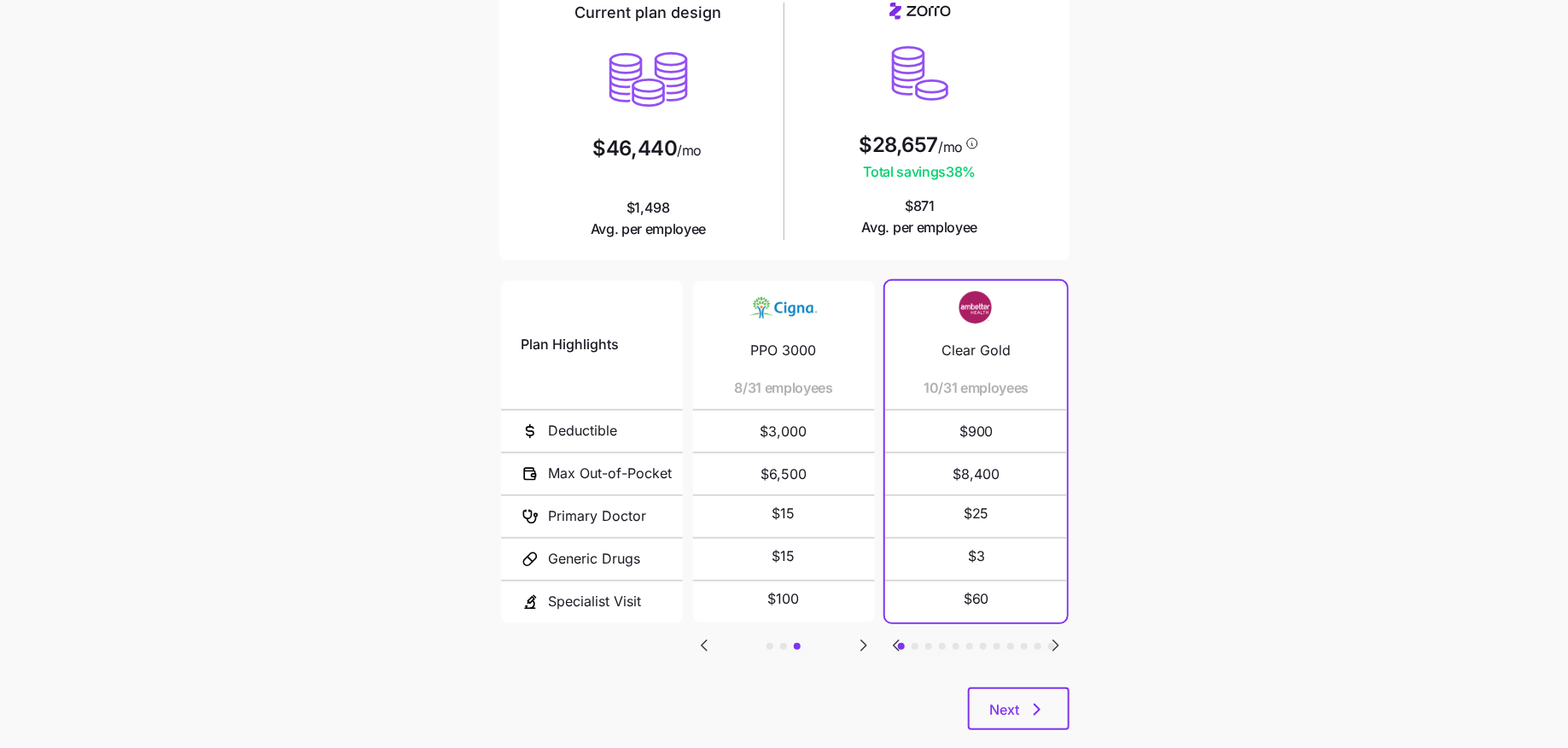 click 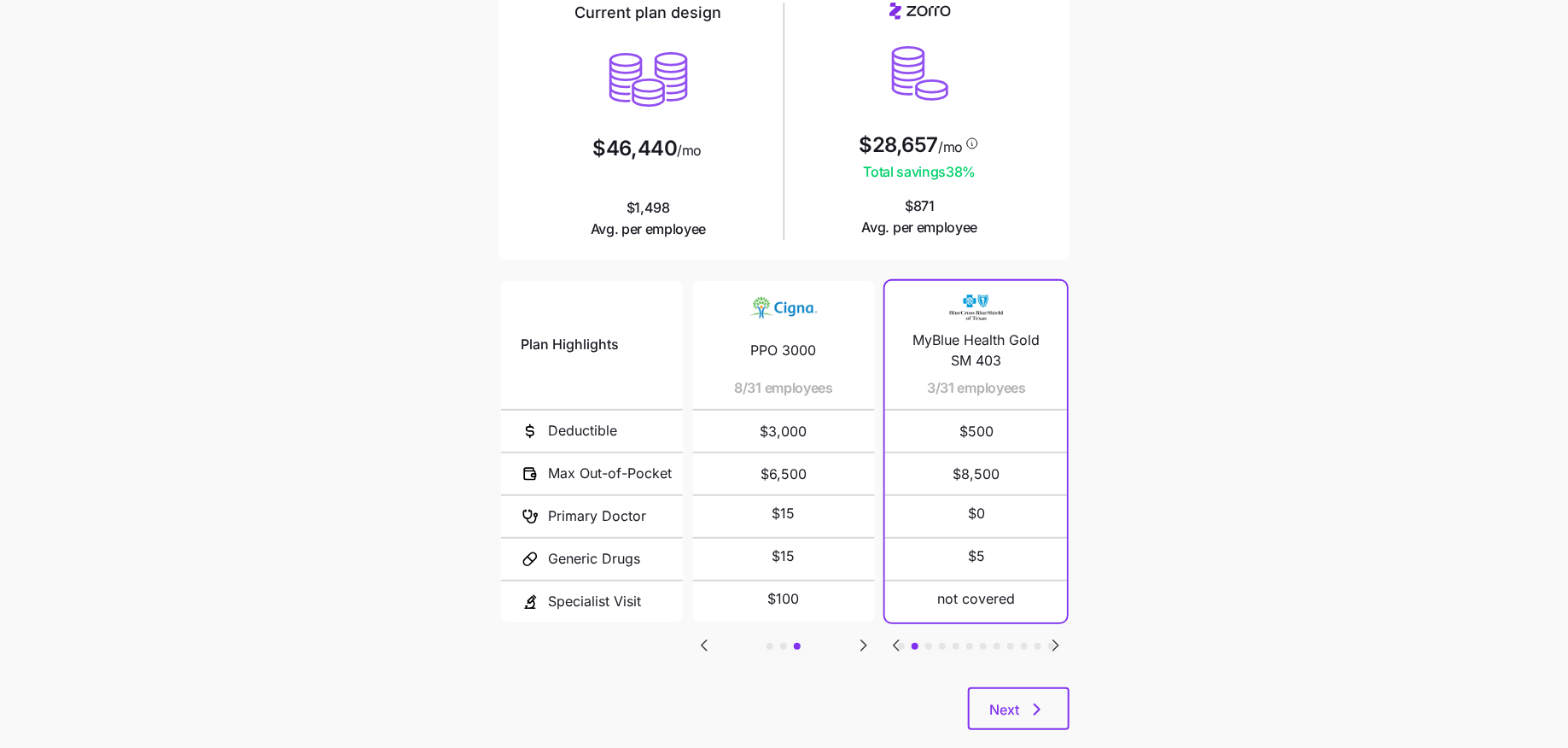 click 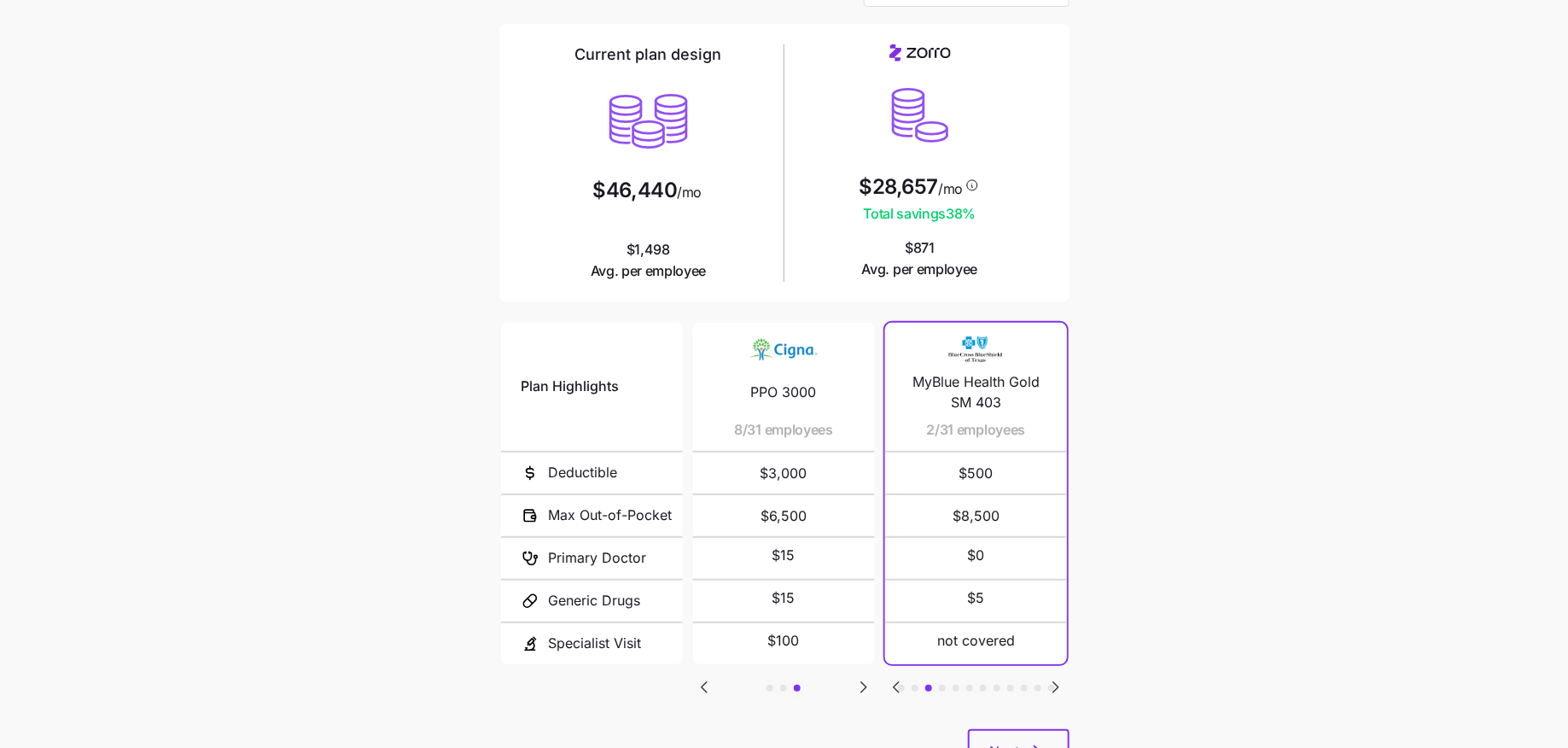scroll, scrollTop: 125, scrollLeft: 0, axis: vertical 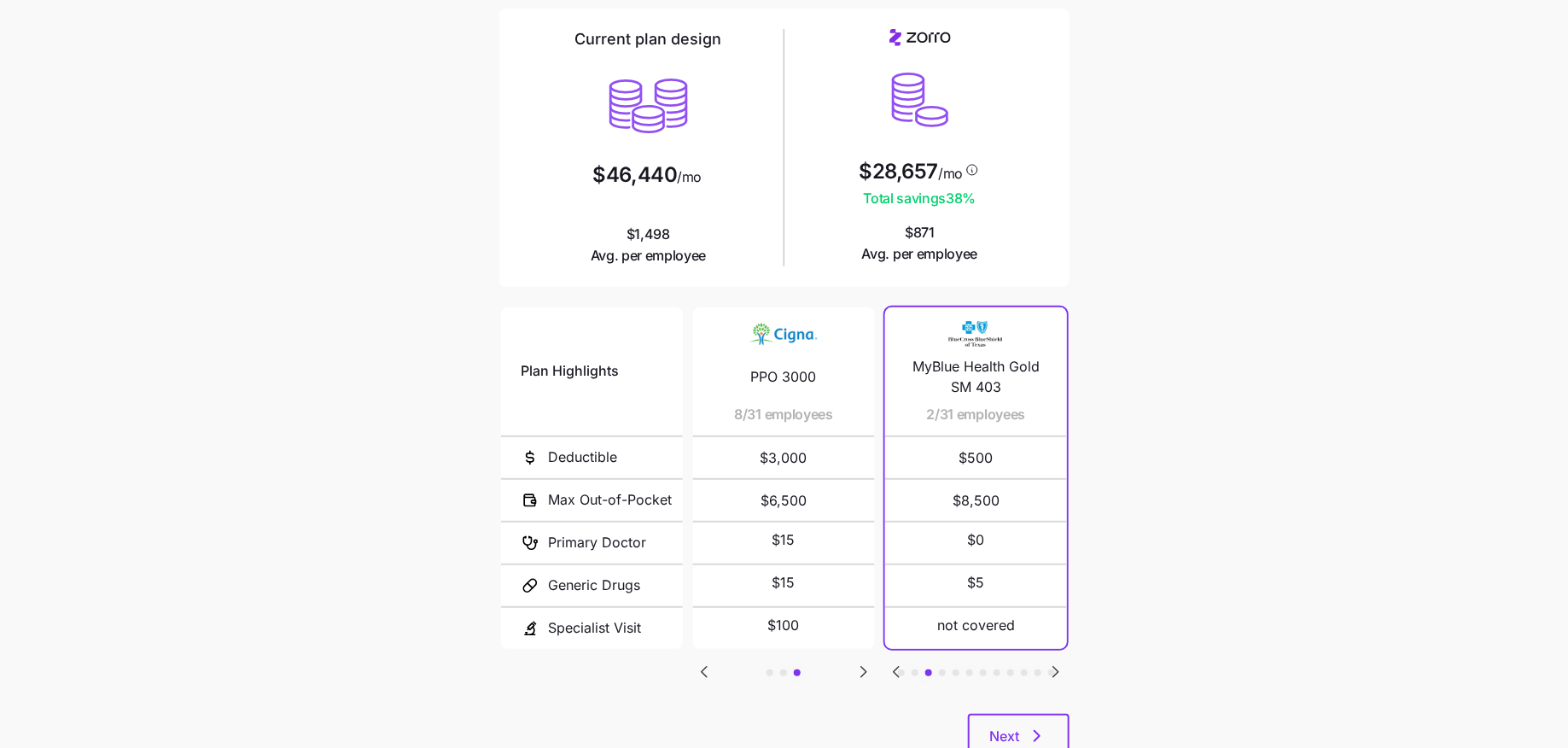 click 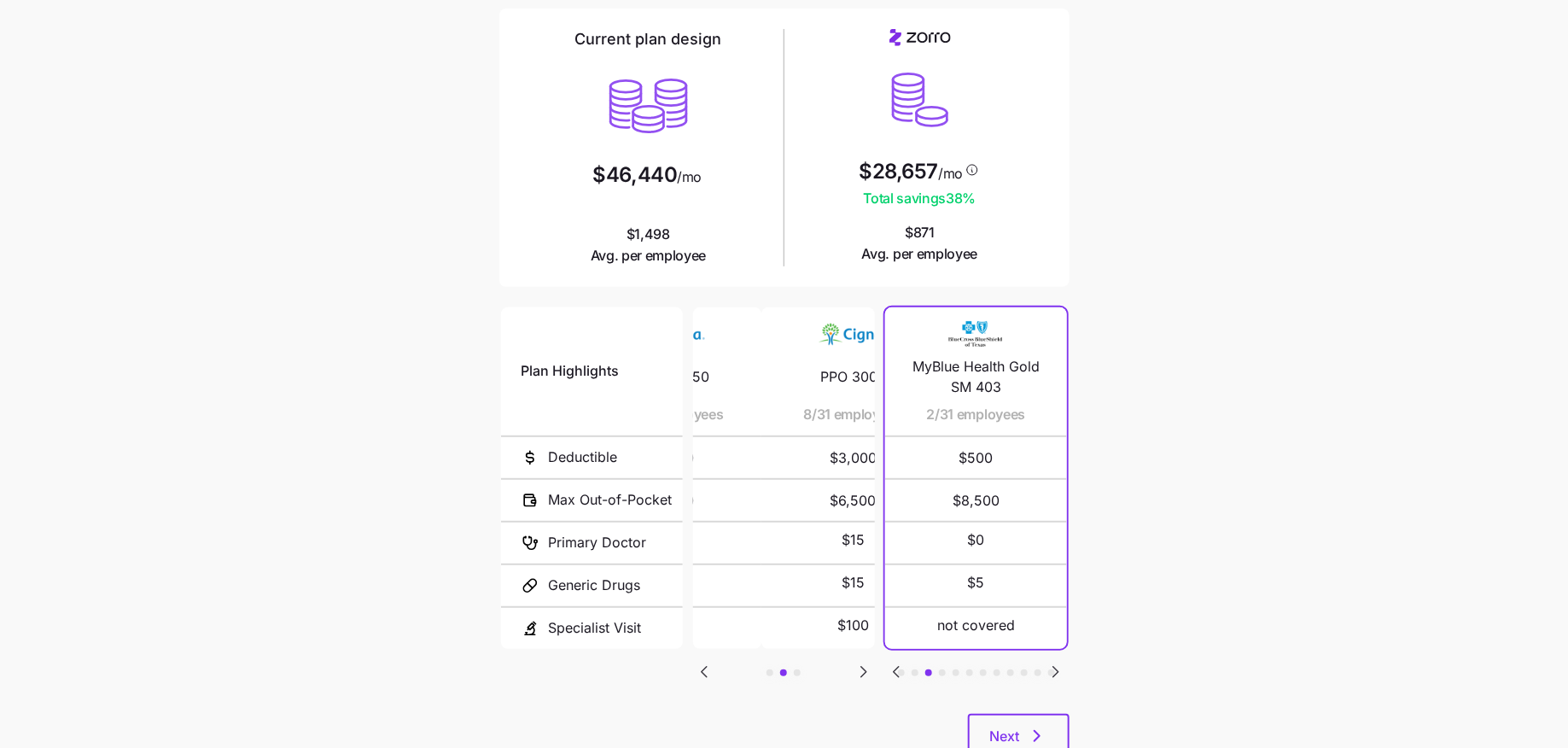 click 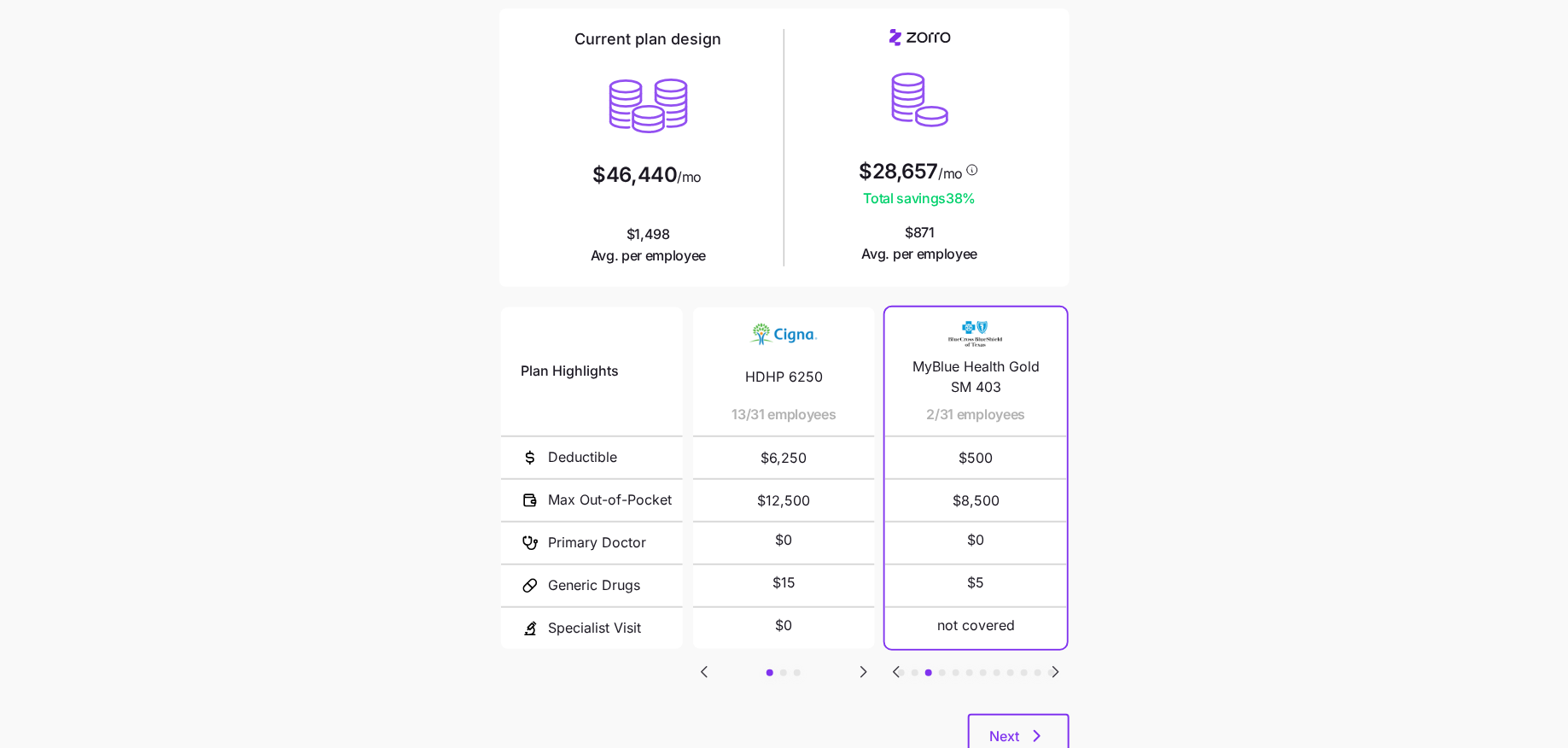 scroll, scrollTop: 0, scrollLeft: 0, axis: both 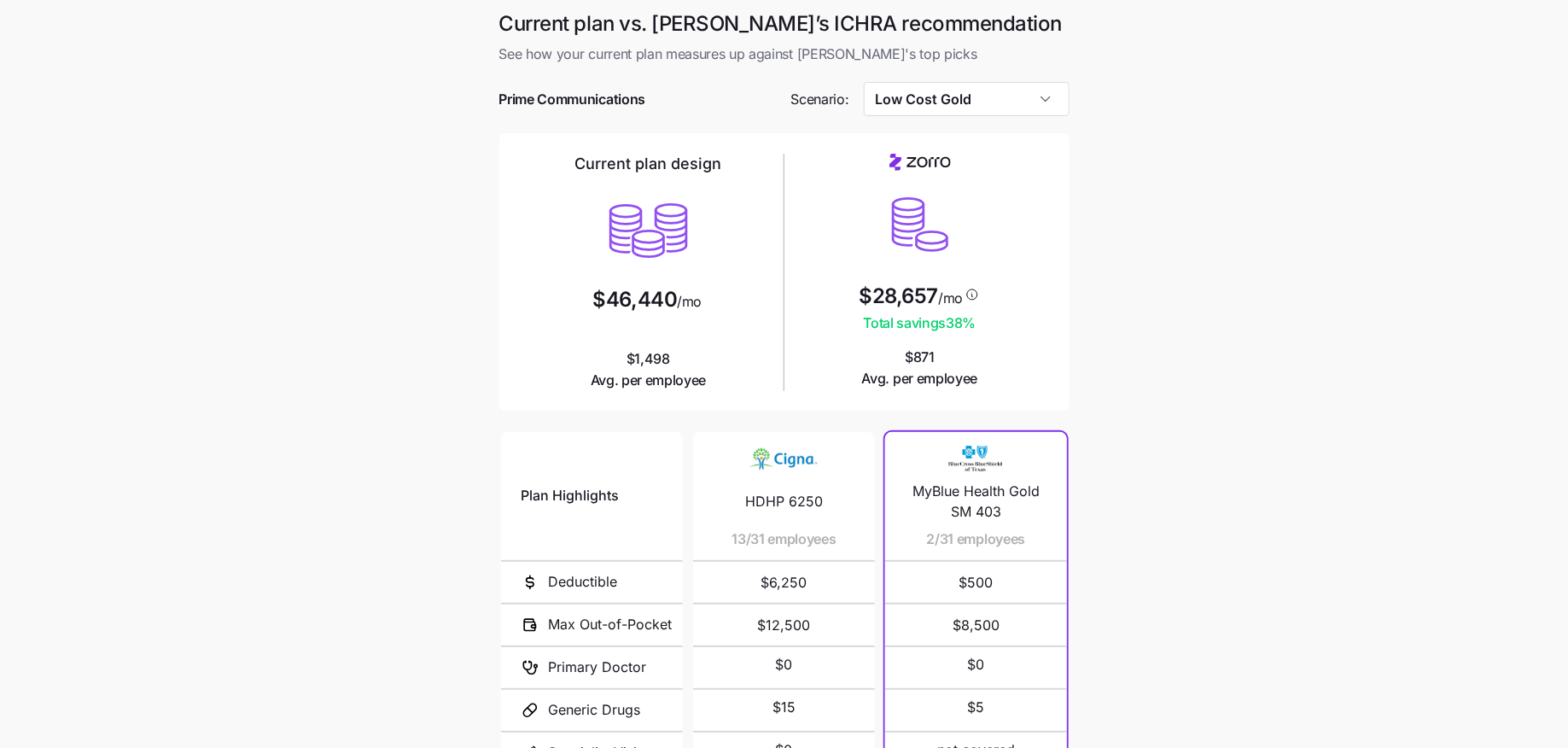 type 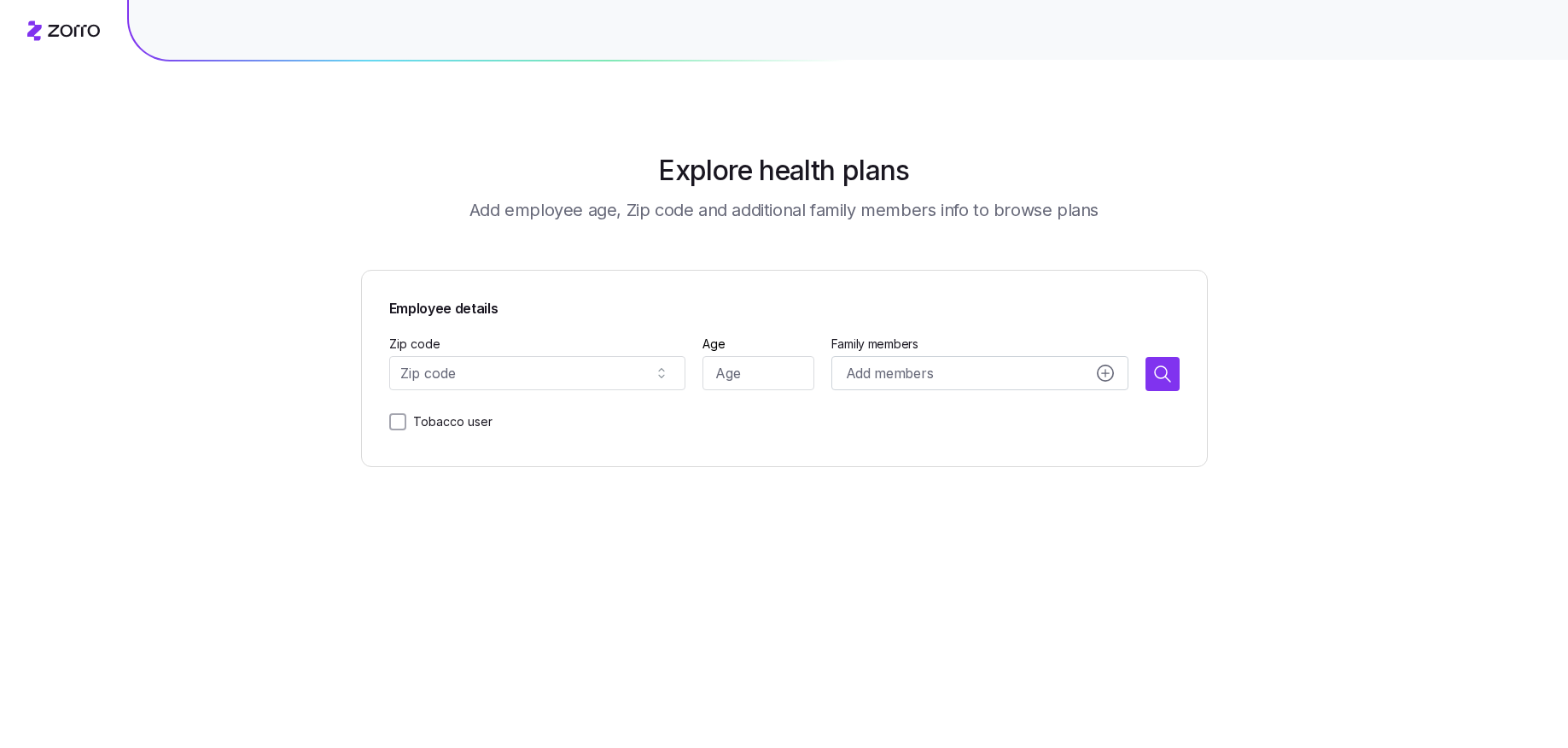 scroll, scrollTop: 0, scrollLeft: 0, axis: both 